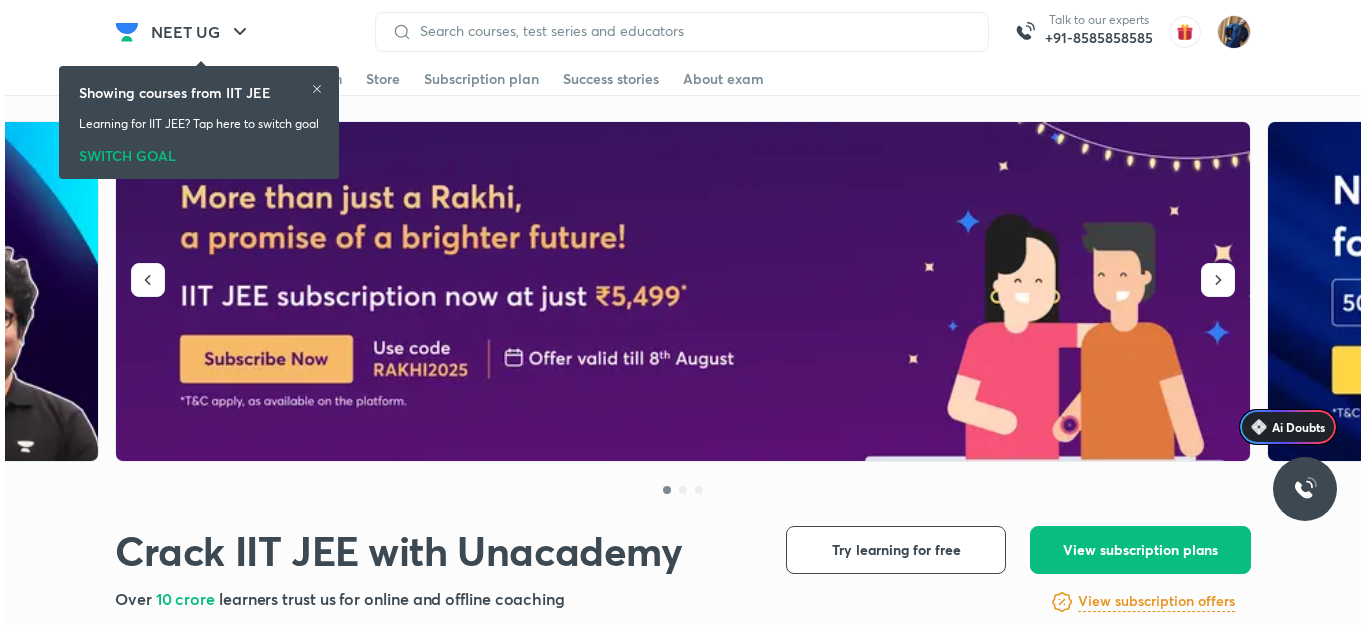 scroll, scrollTop: 0, scrollLeft: 0, axis: both 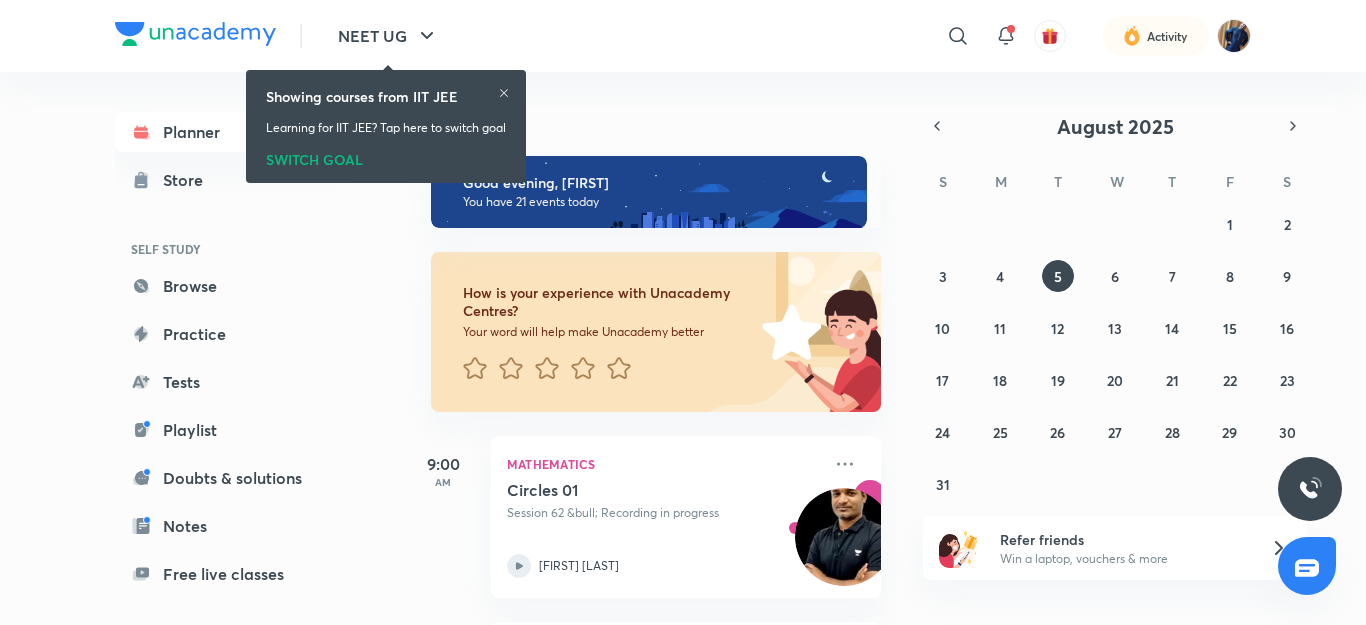 click 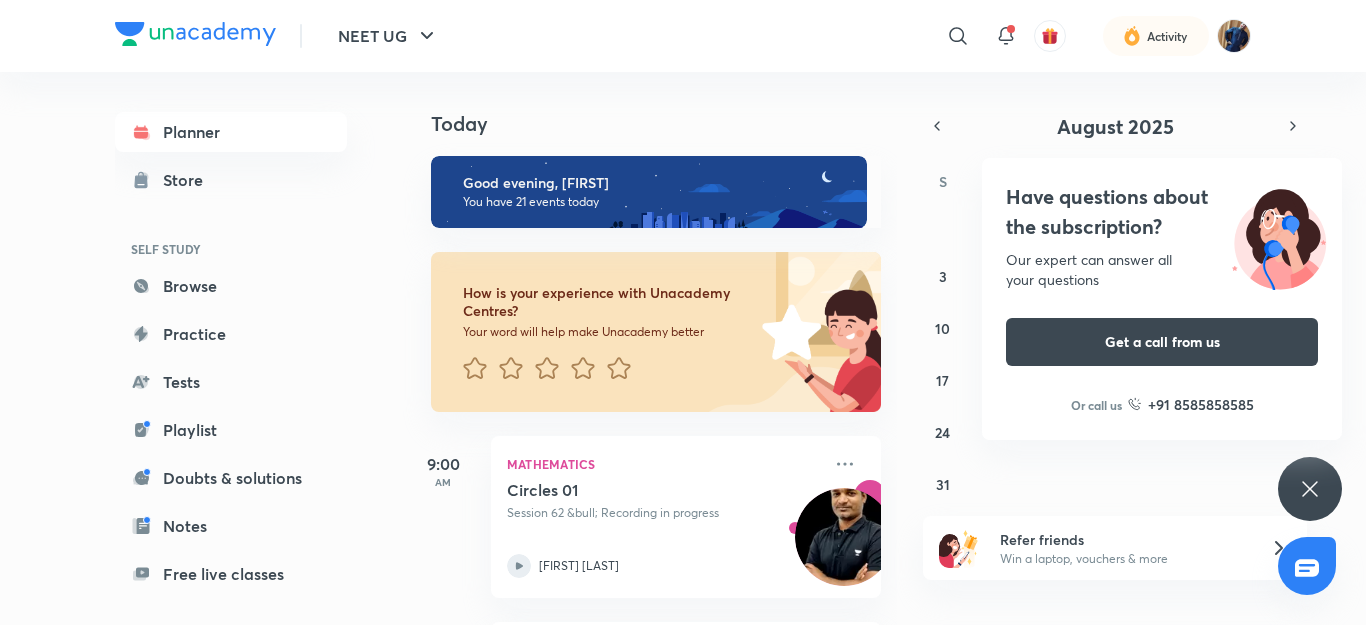 click 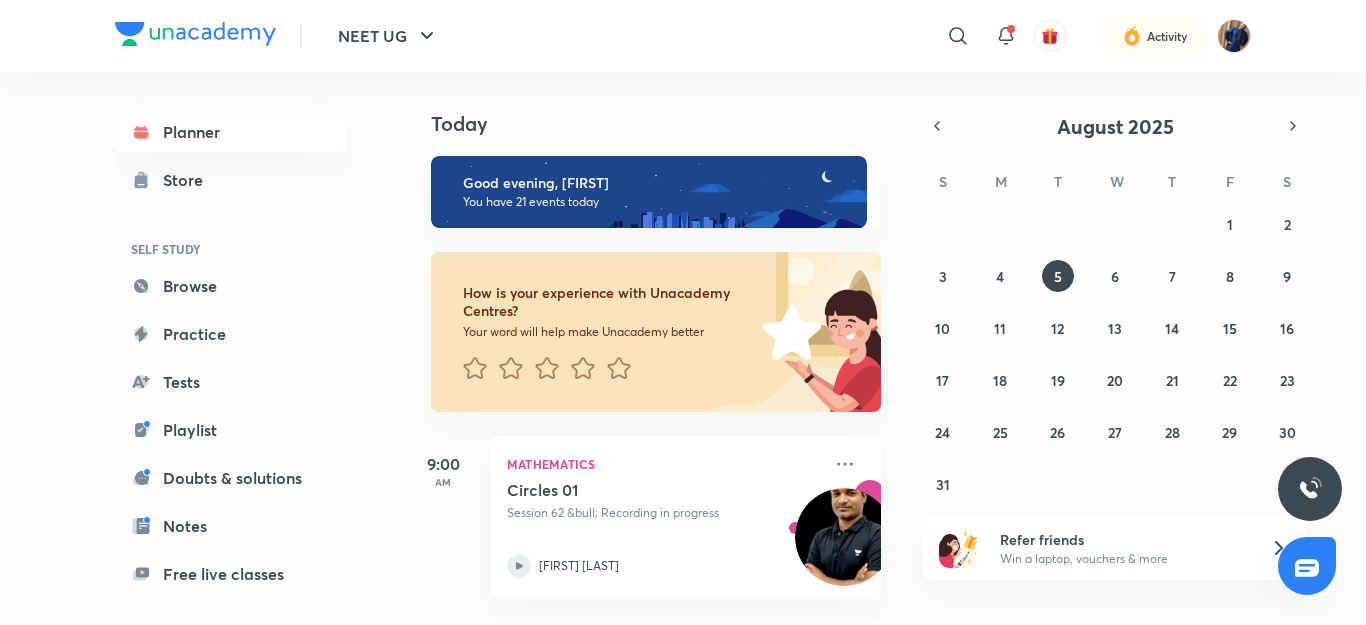 click on "NEET UG ​​  Activity" at bounding box center [683, 36] 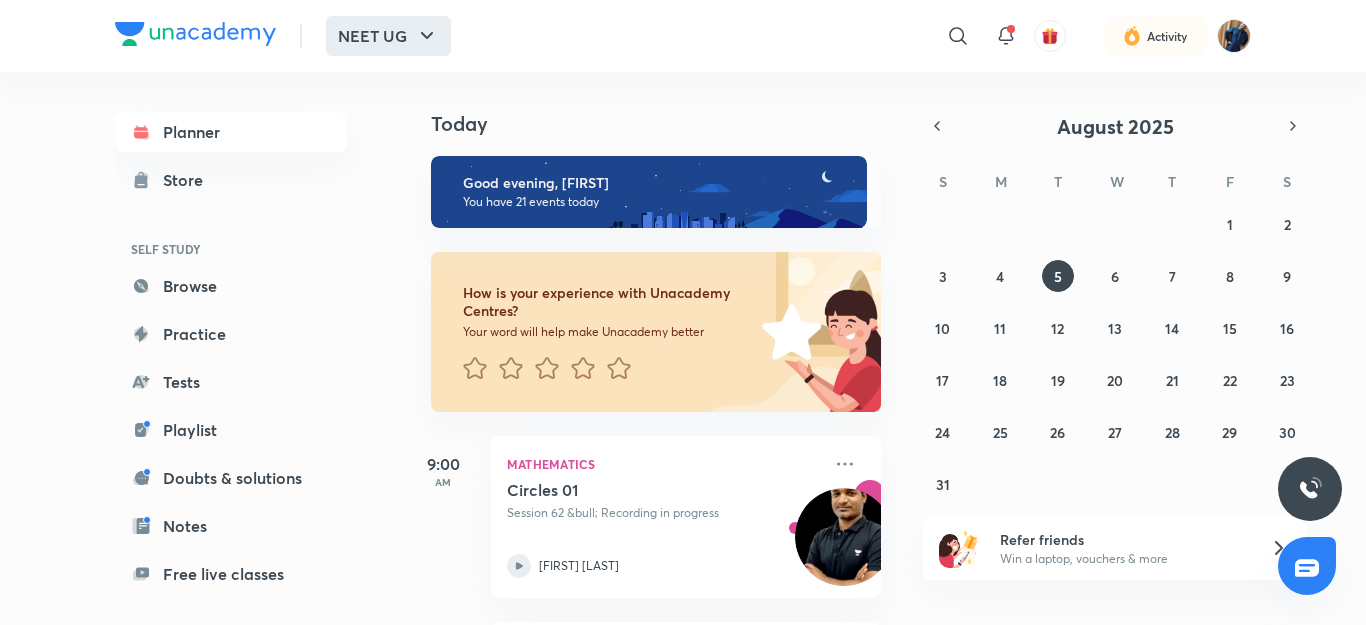 click 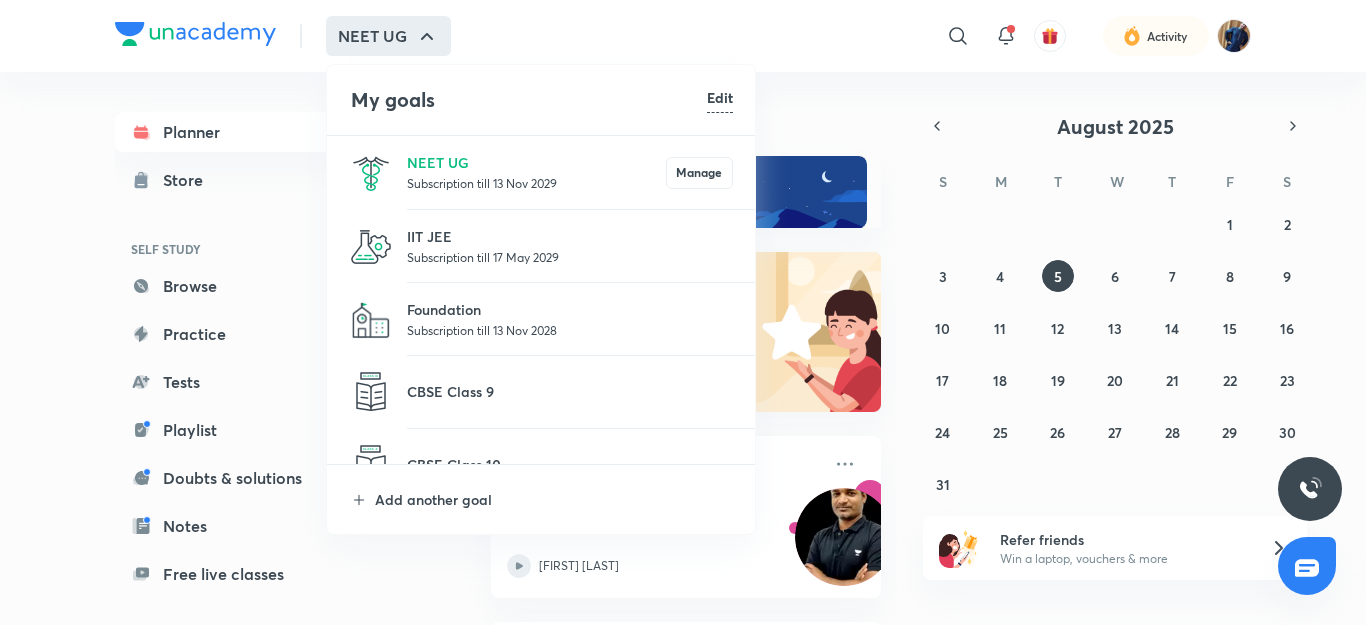 click on "Subscription till 17 May 2029" at bounding box center (570, 257) 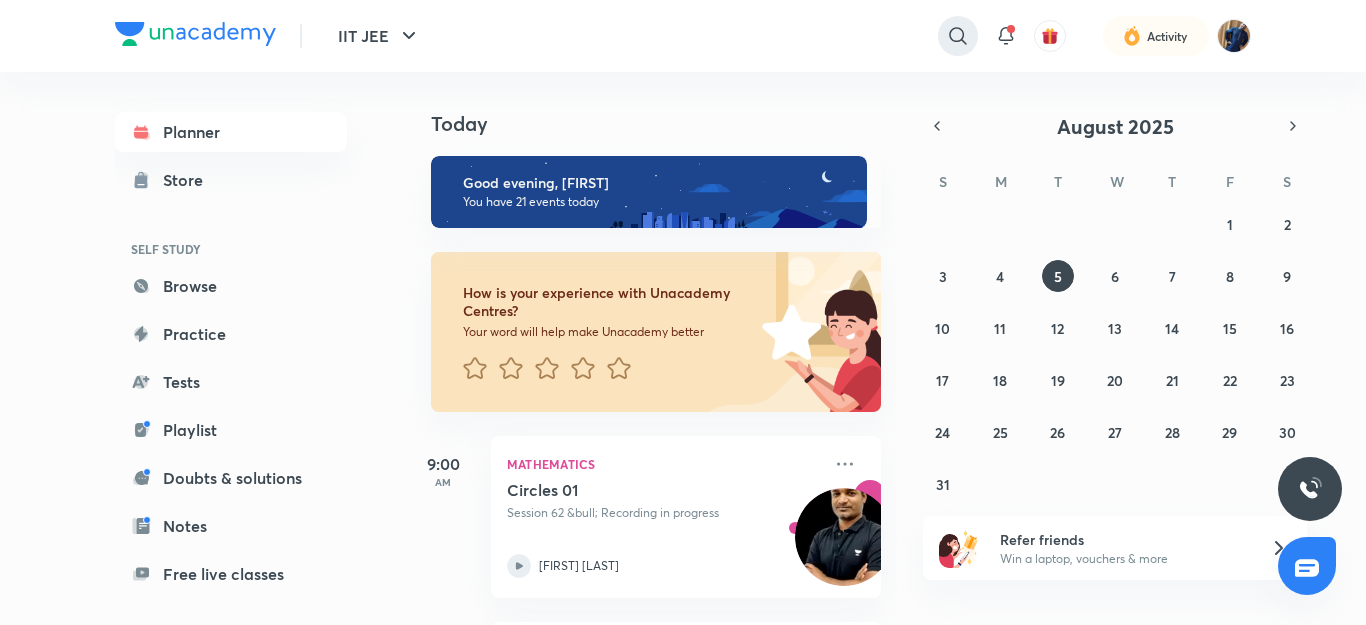 click 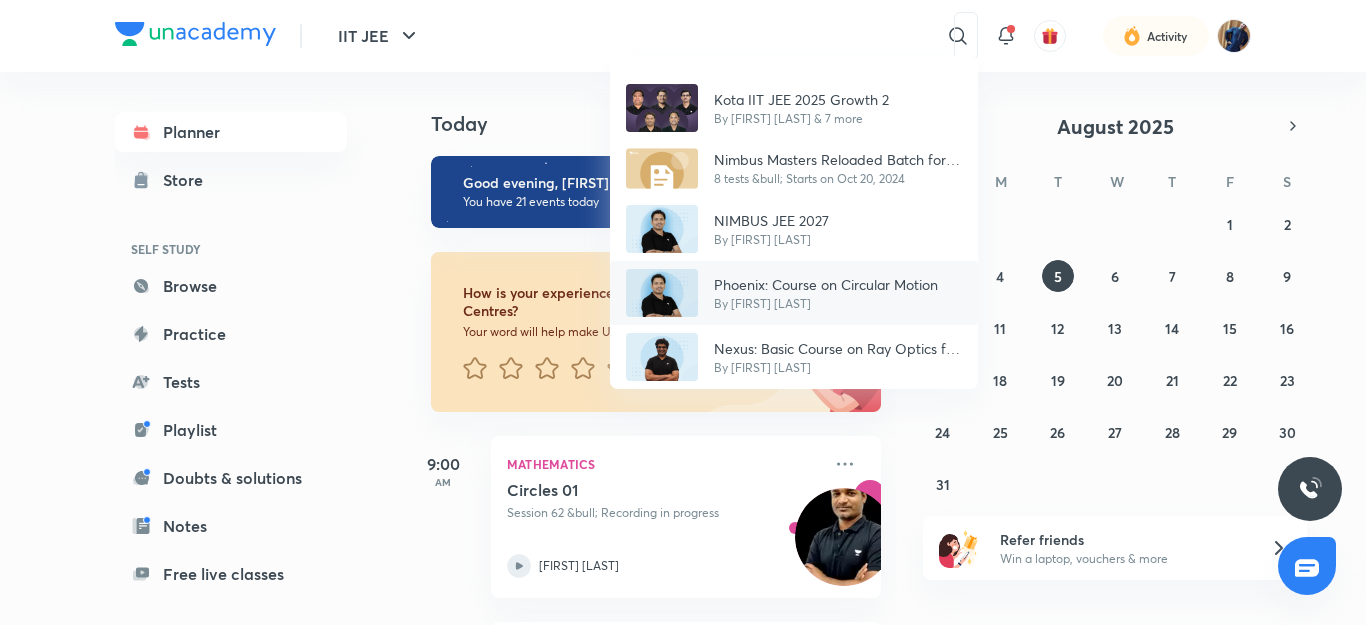 click on "By [FIRST] [LAST]" at bounding box center [826, 304] 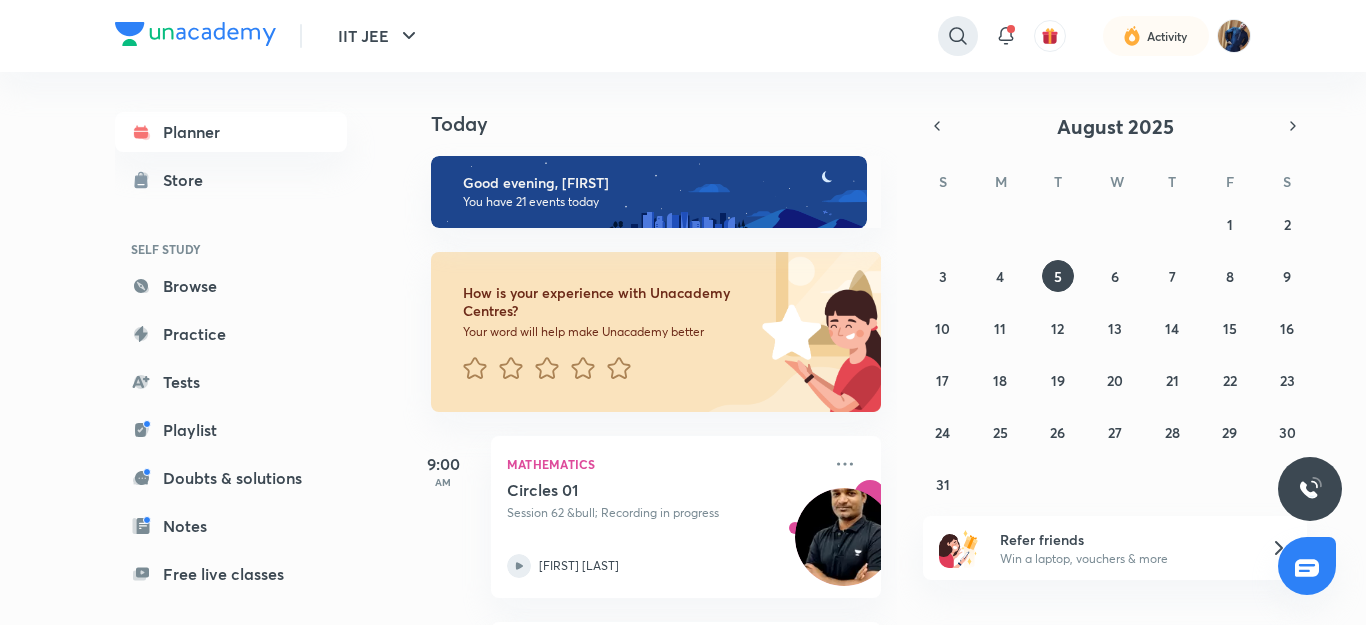 click 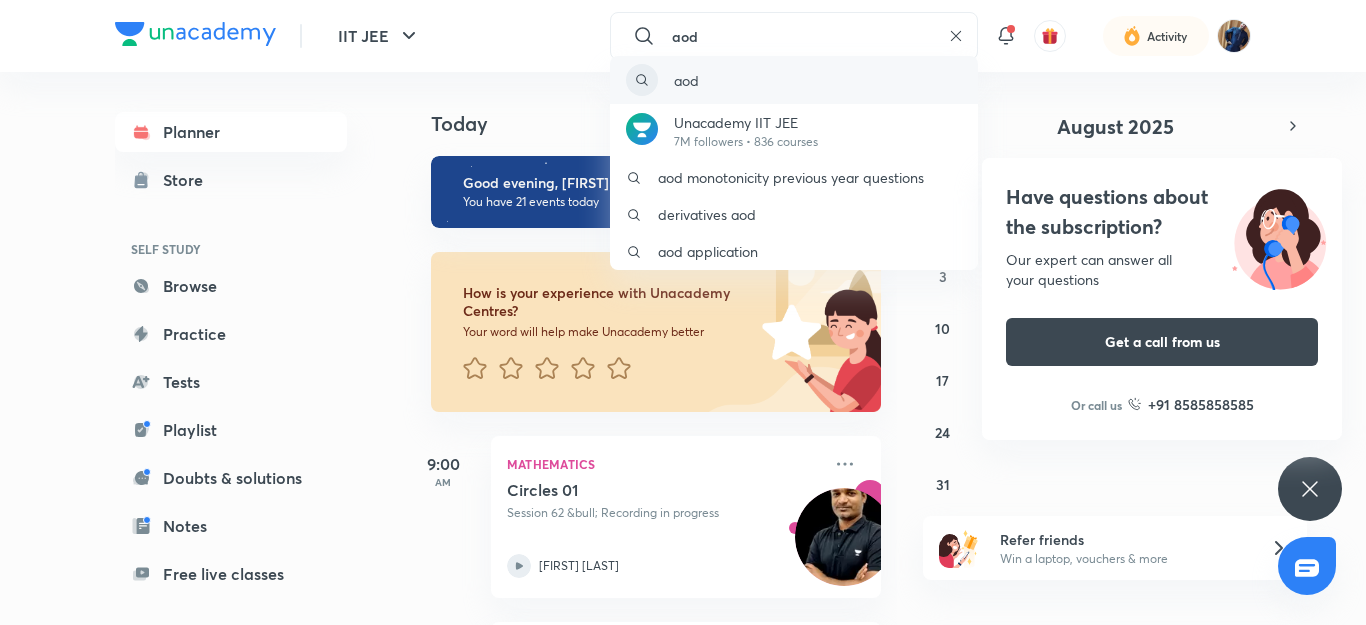 type on "aod" 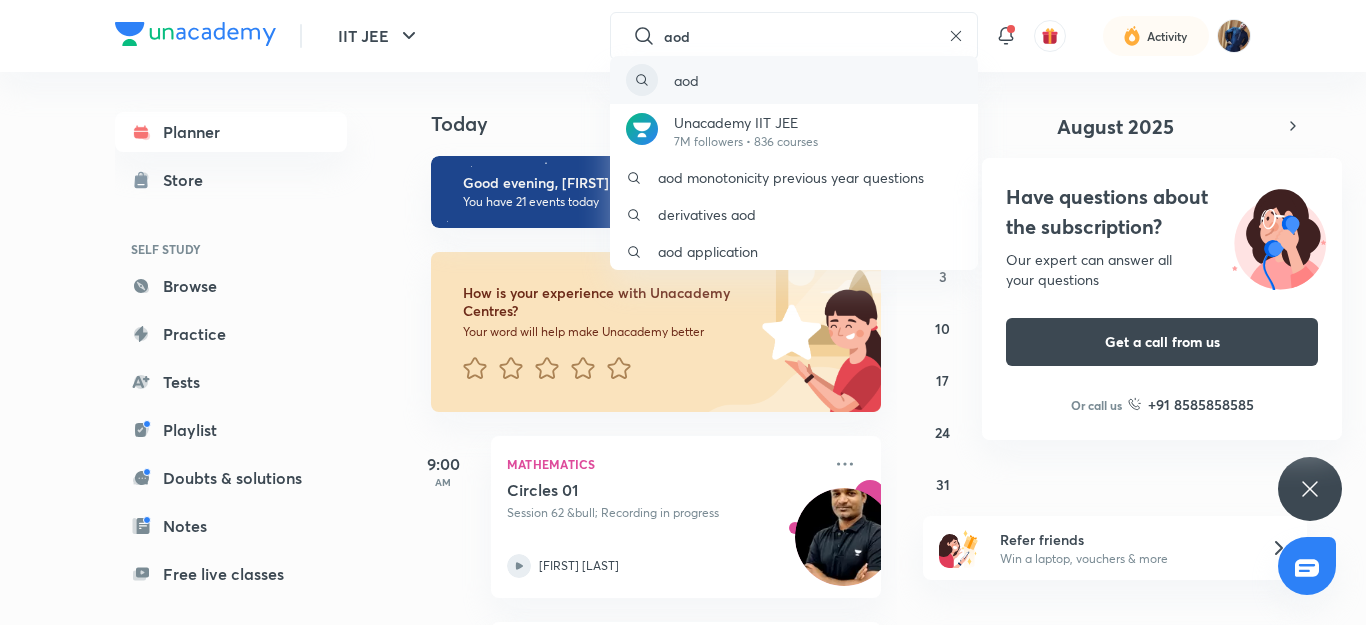 click on "aod" at bounding box center (794, 80) 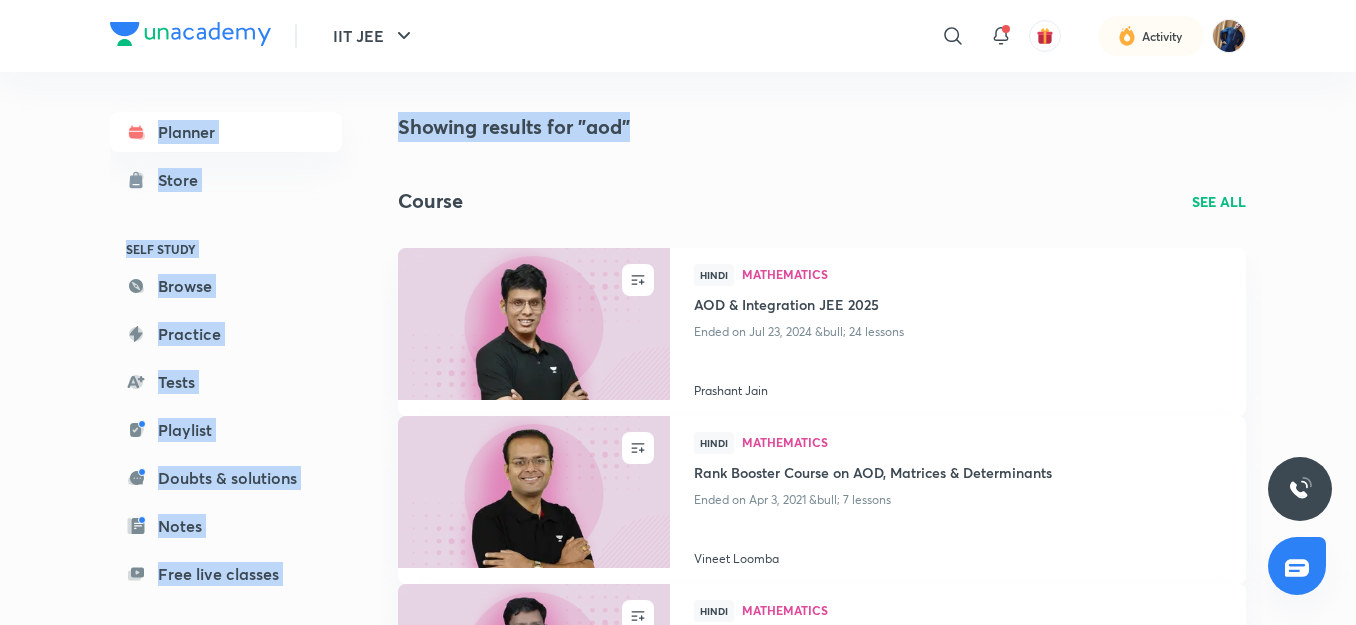 drag, startPoint x: 1355, startPoint y: 71, endPoint x: 1362, endPoint y: 109, distance: 38.63936 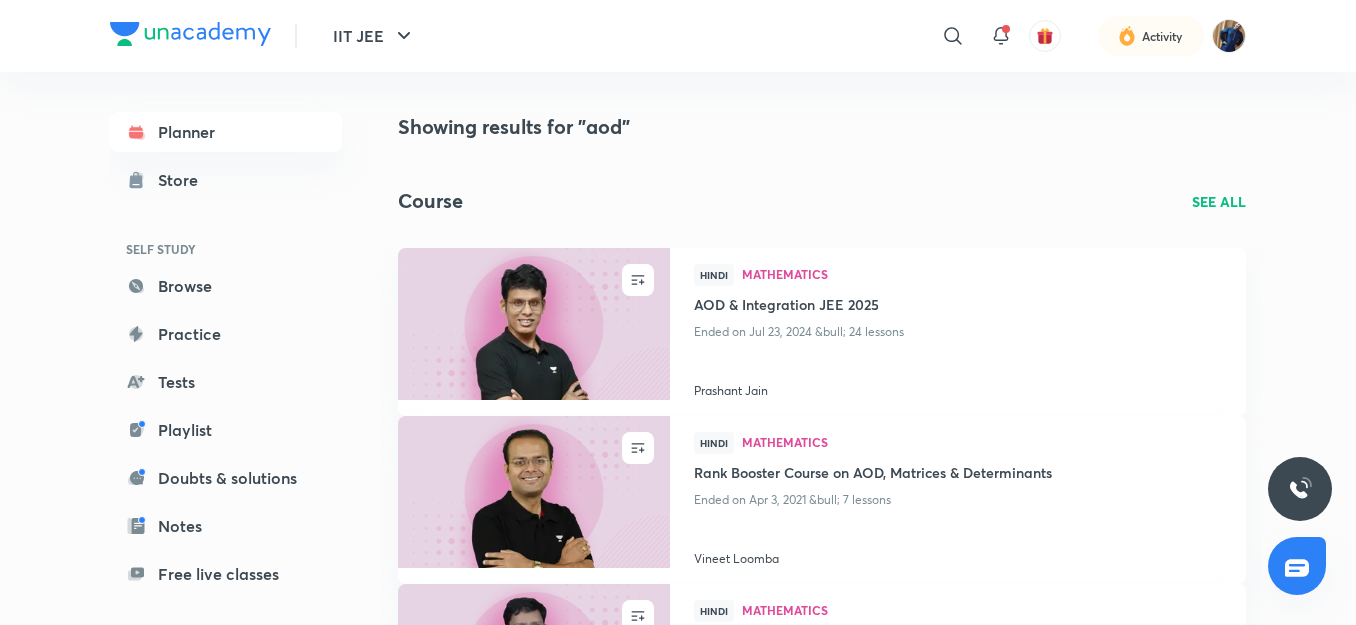 click on "IIT JEE ​​​  Activity  Planner Store SELF STUDY Browse Practice Tests Playlist Doubts & solutions Notes Free live classes ME Enrollments Saved Showing results for "aod" Course SEE ALL ENROLL Hindi Mathematics AOD & Integration JEE 2025 Ended on Jul 23, 2024 • 24 lessons [FIRST] [LAST] ENROLL Hindi Mathematics Rank Booster Course on AOD, Matrices & Determinants Ended on Apr 3, 2021 • 7 lessons [FIRST] [LAST] ENROLL Hindi Mathematics Course on AOD & Trigonometry for Main & Advanced - Part II Ended on Jan 31, 2021 • 46 lessons [FIRST] [LAST] See All Lesson SEE ALL ENROLL Hinglish AOD Lesson 6 &nbsp;•&nbsp;&nbsp;Apr 24 &nbsp;•&nbsp;&nbsp;1h 34m  [FIRST] [LAST] ENROLL Hinglish AOD Lesson 18 &nbsp;•&nbsp;&nbsp;Mar 27 &nbsp;•&nbsp;&nbsp;7m  [FIRST] [LAST] ENROLL Hinglish AOD Lesson 19 &nbsp;•&nbsp;&nbsp;Mar 22 &nbsp;•&nbsp;&nbsp;1h 20m  [FIRST] [LAST] See All" at bounding box center (678, 717) 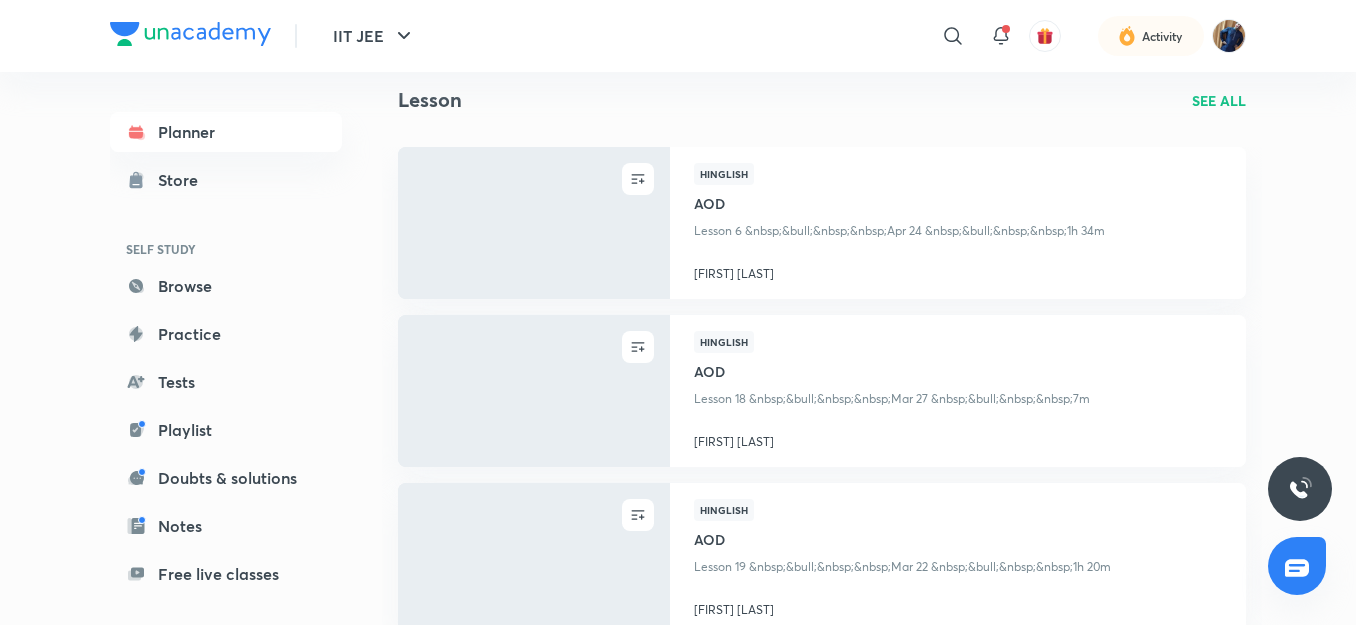 scroll, scrollTop: 809, scrollLeft: 0, axis: vertical 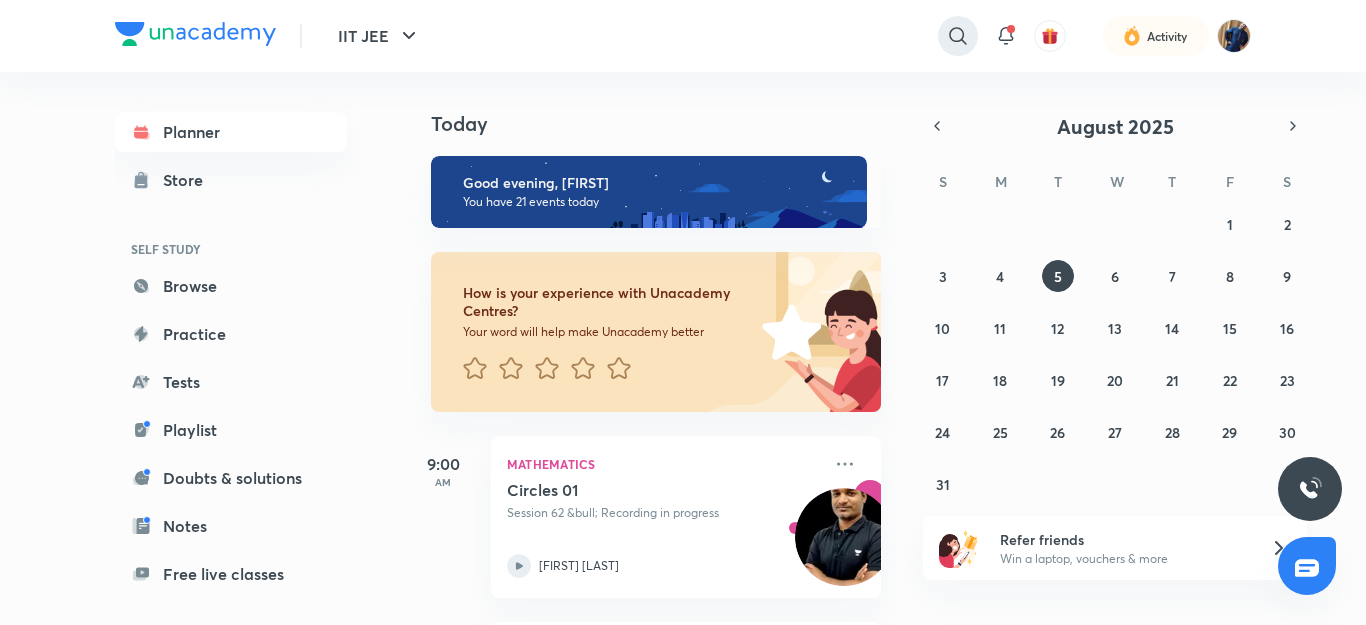 click 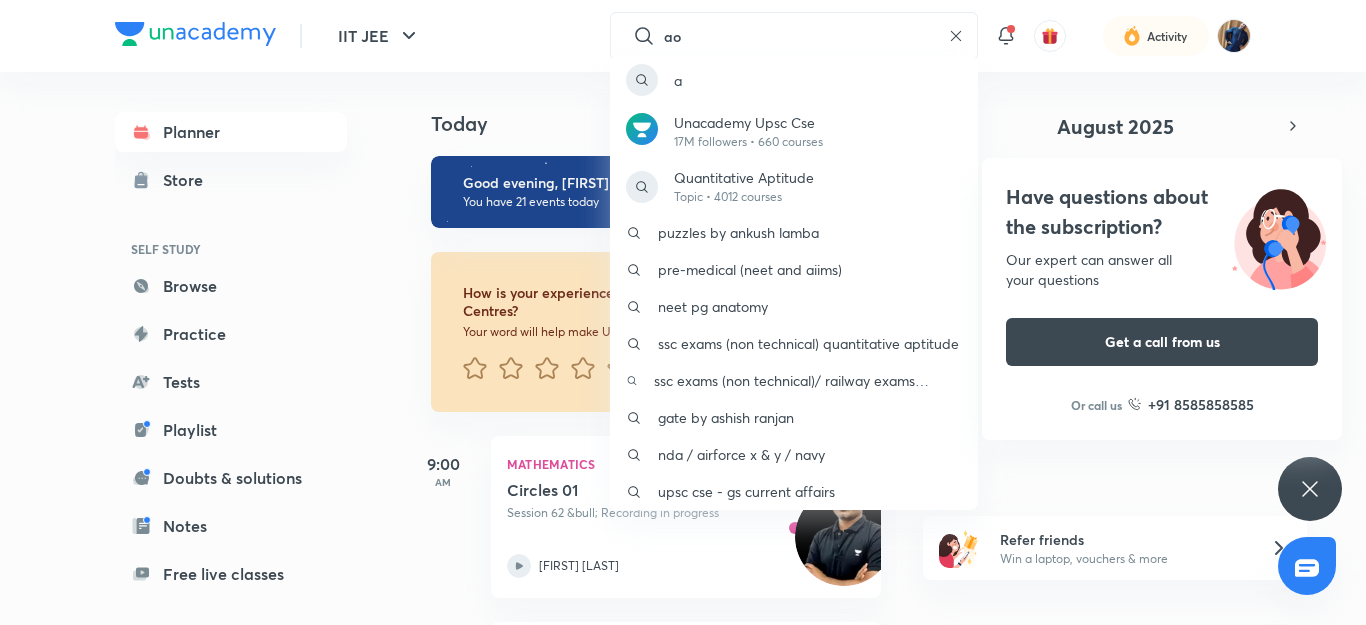 click on "a Unacademy Upsc Cse 17M followers • 660 courses Quantitative Aptitude Topic • 4012 courses puzzles by [FIRST] [LAST] pre-medical (neet and aiims) neet pg anatomy ssc exams (non technical) quantitative aptitude ssc exams (non technical)/ railway exams quantitative aptitude gate by [FIRST] [LAST] nda / airforce x & y / navy upsc cse - gs current affairs" at bounding box center [683, 312] 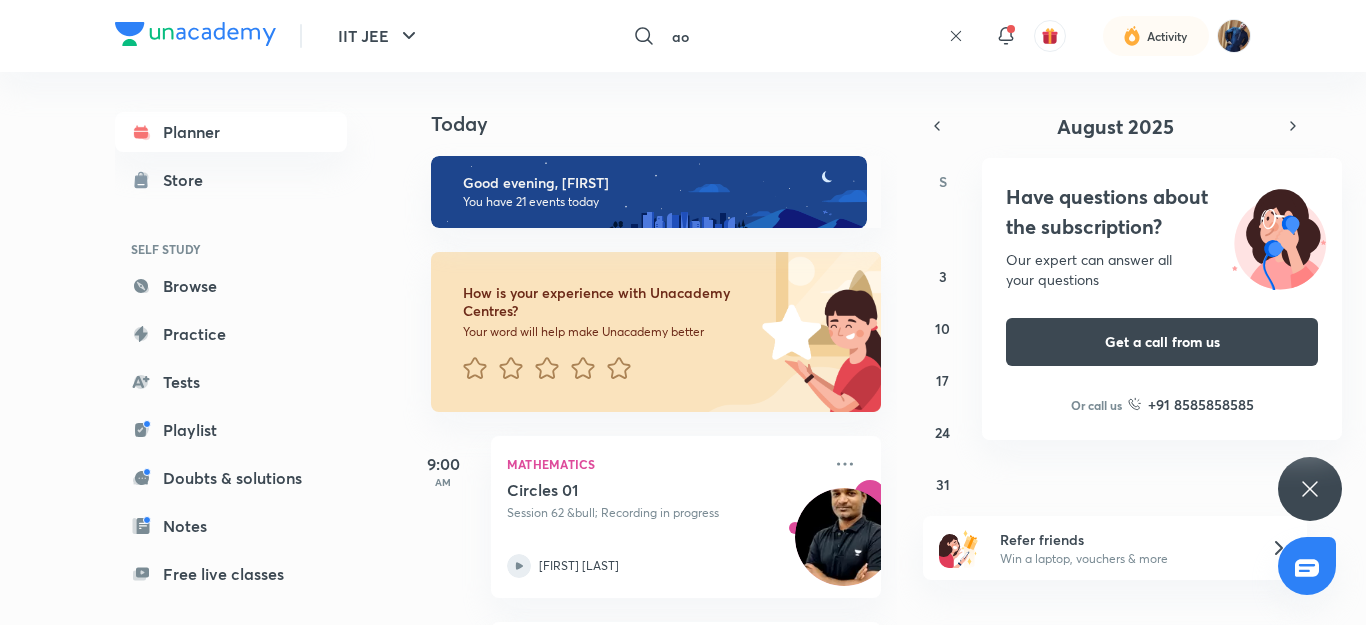 click on "ao" at bounding box center [802, 36] 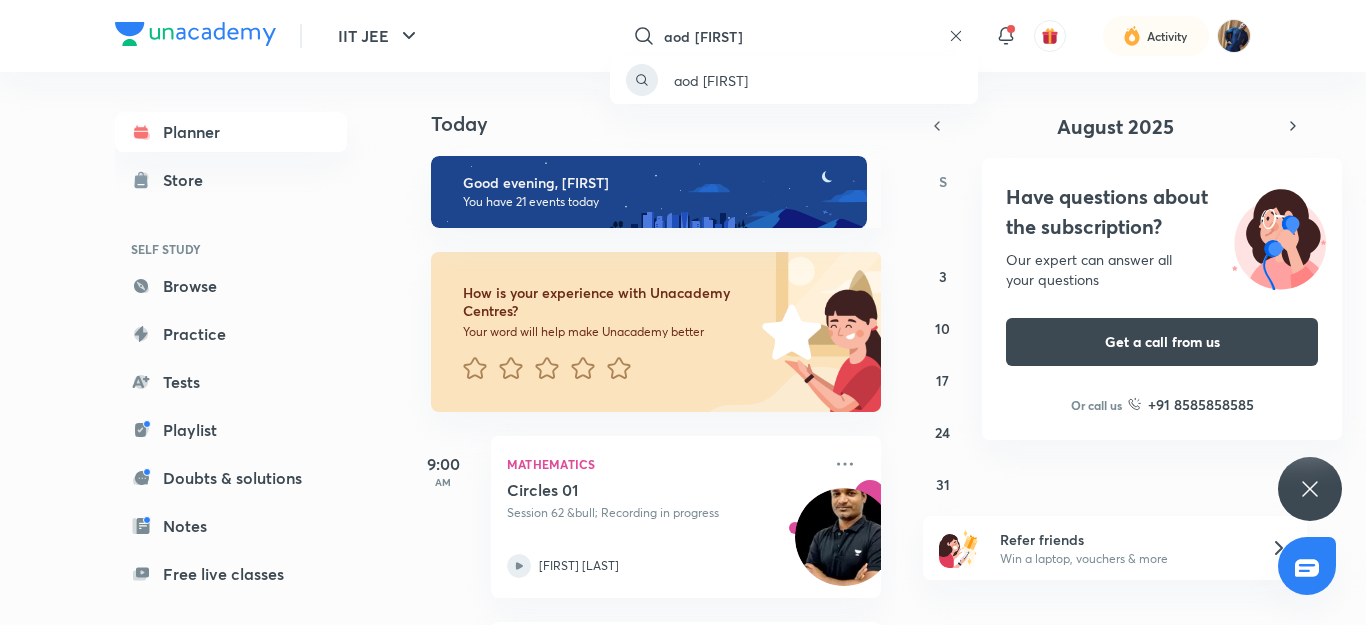 click on "aod [FIRST]" at bounding box center [683, 312] 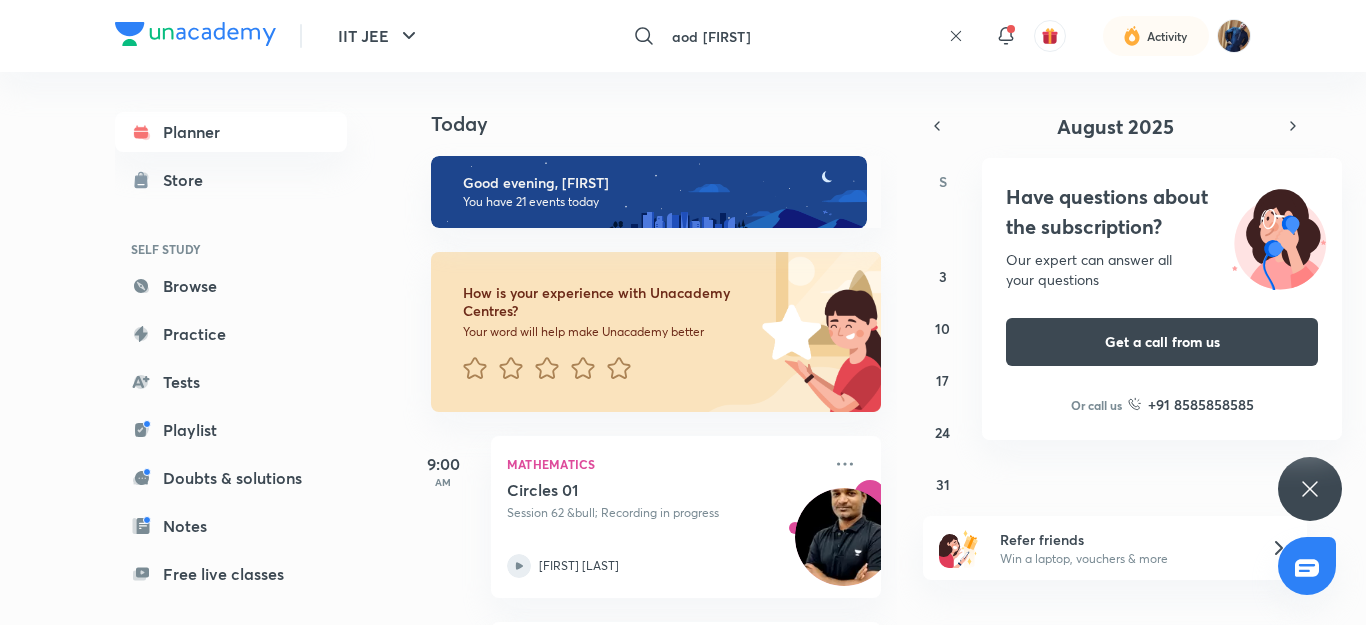 click on "aod [FIRST]" at bounding box center [802, 36] 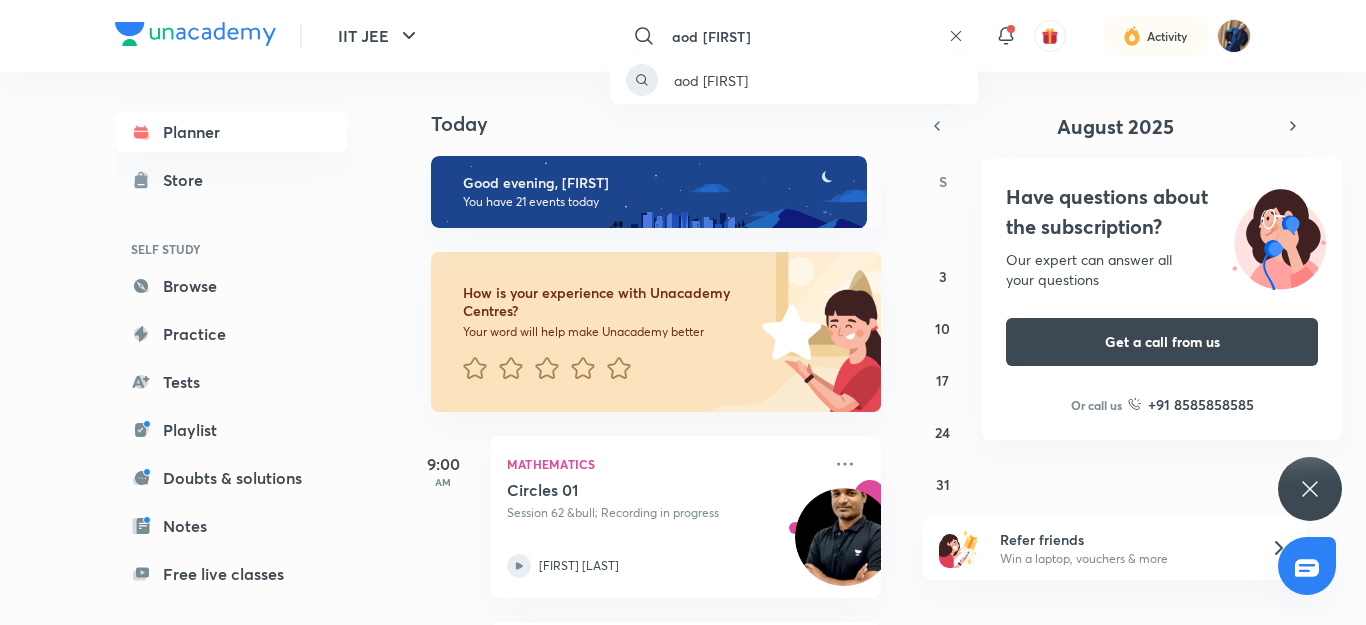 click on "aod [FIRST] ​​ aod [FIRST]" at bounding box center [794, 36] 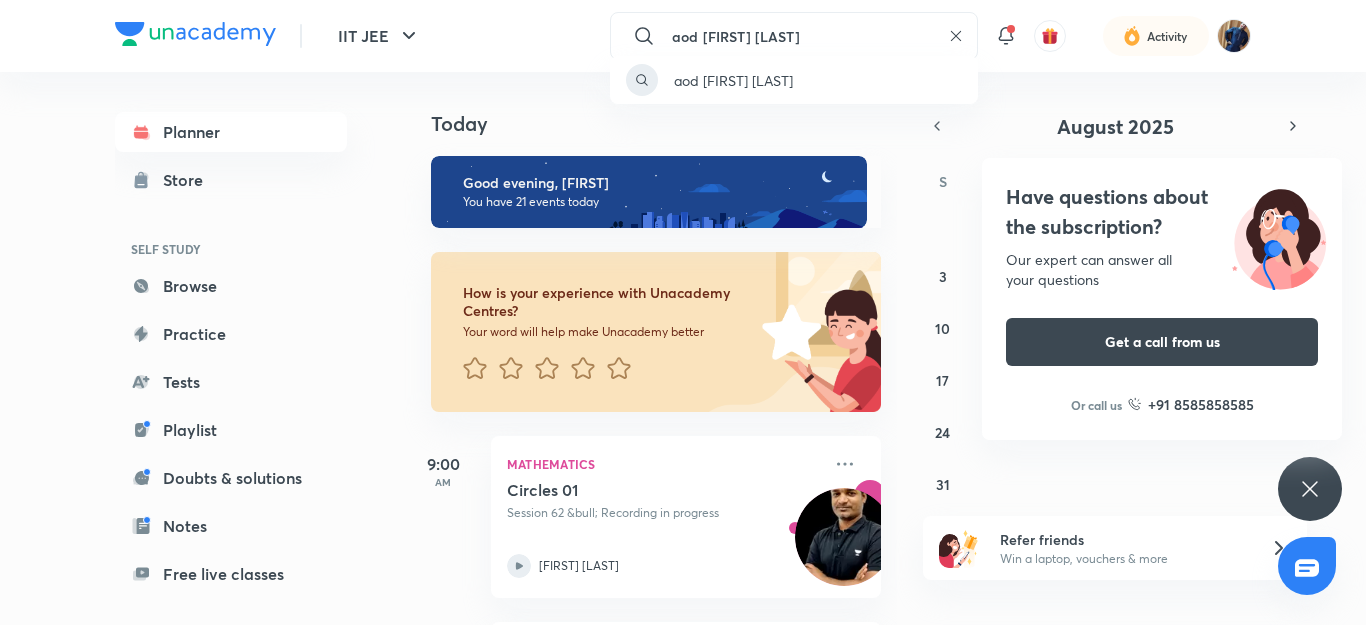 click on "aod [FIRST] [LAST]" at bounding box center [683, 312] 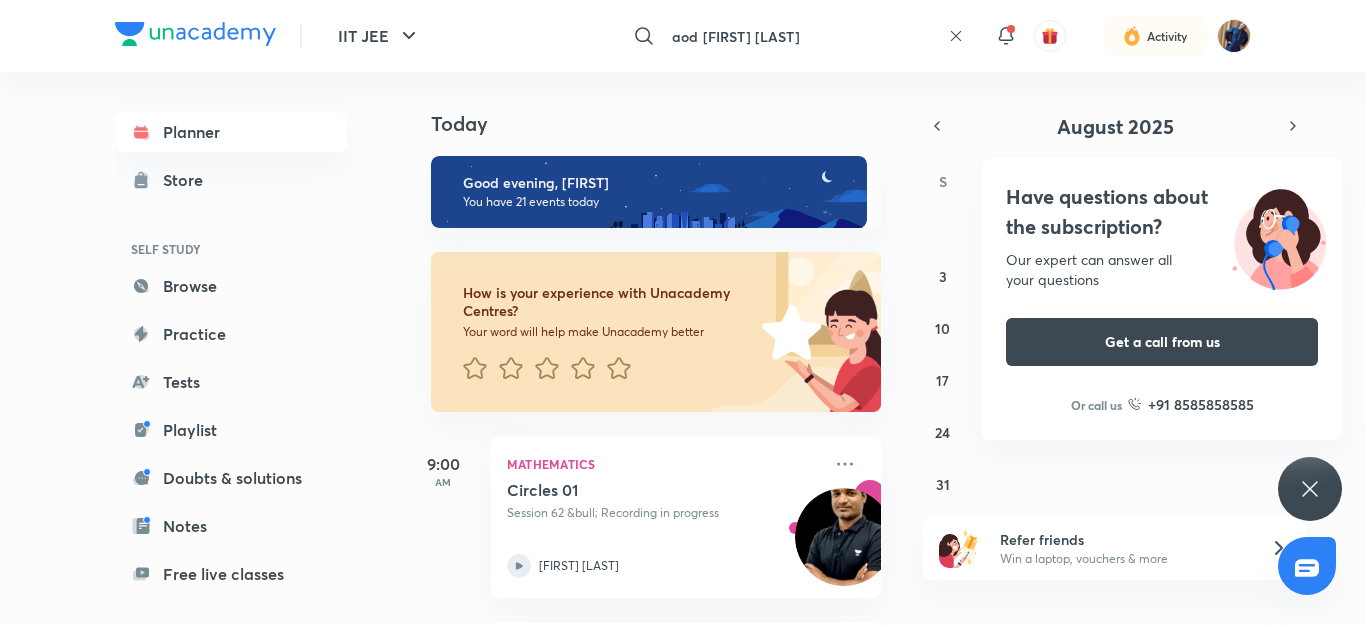 click on "aod [FIRST] [LAST]" at bounding box center [802, 36] 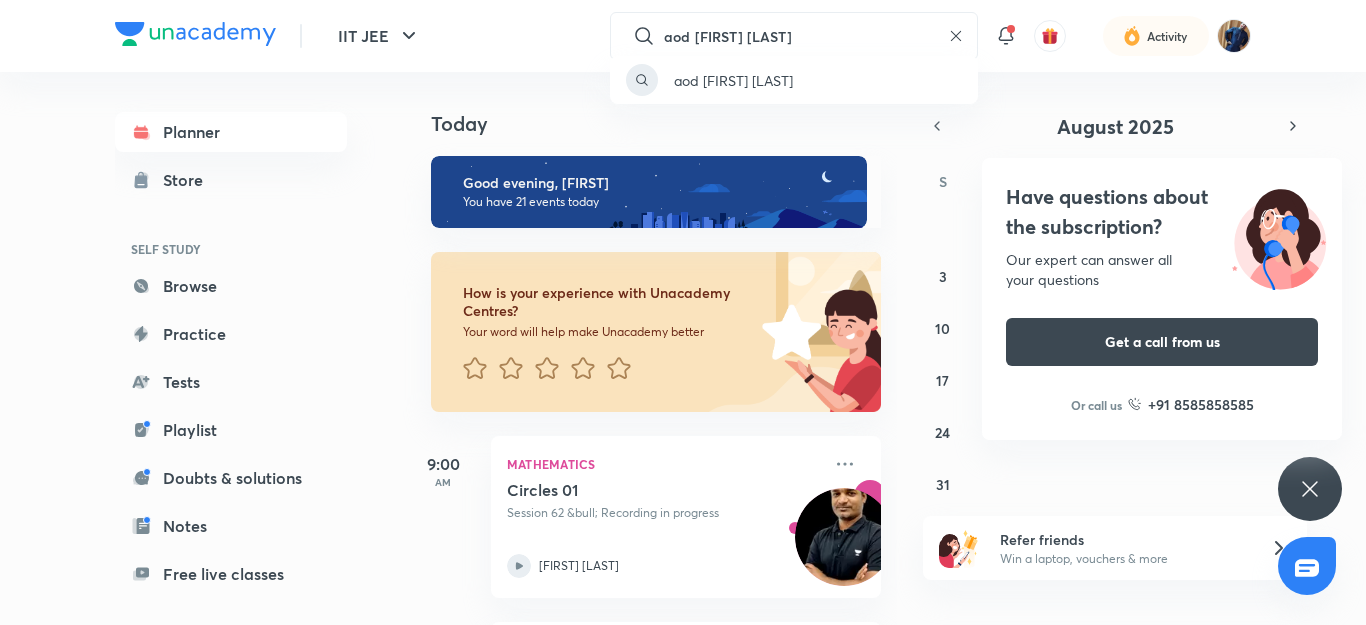 click on "aod [FIRST] [LAST]" at bounding box center (683, 312) 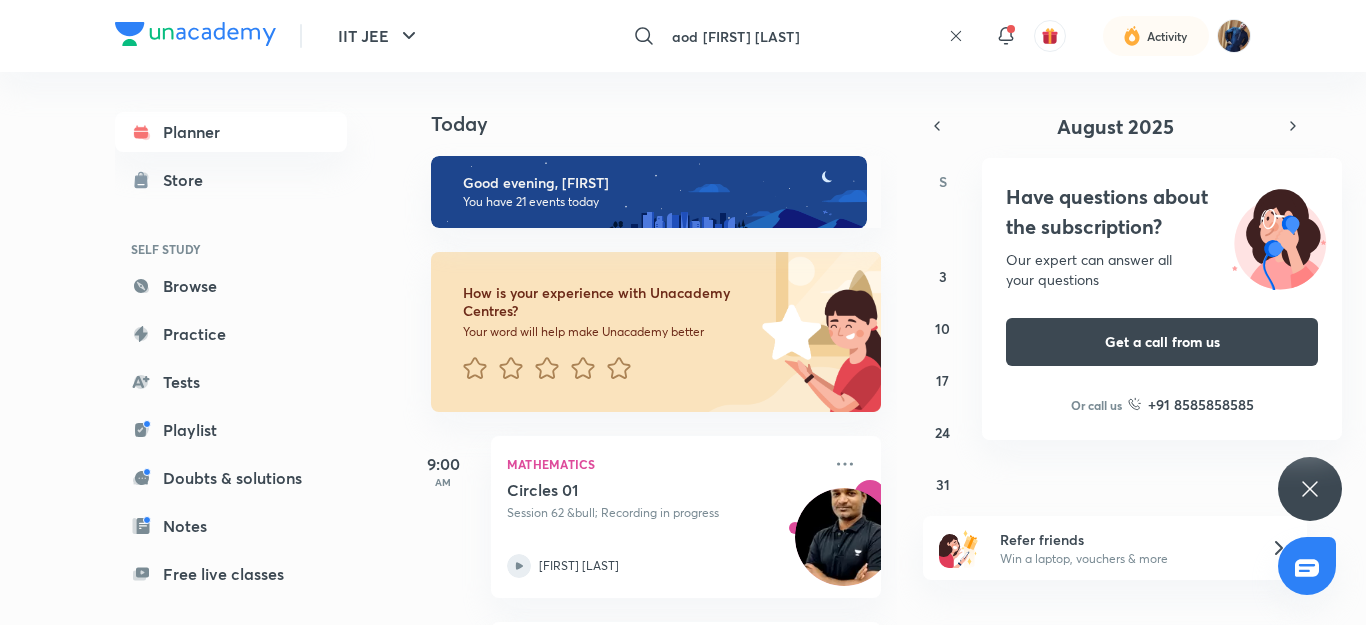 click on "aod [FIRST] [LAST]" at bounding box center (802, 36) 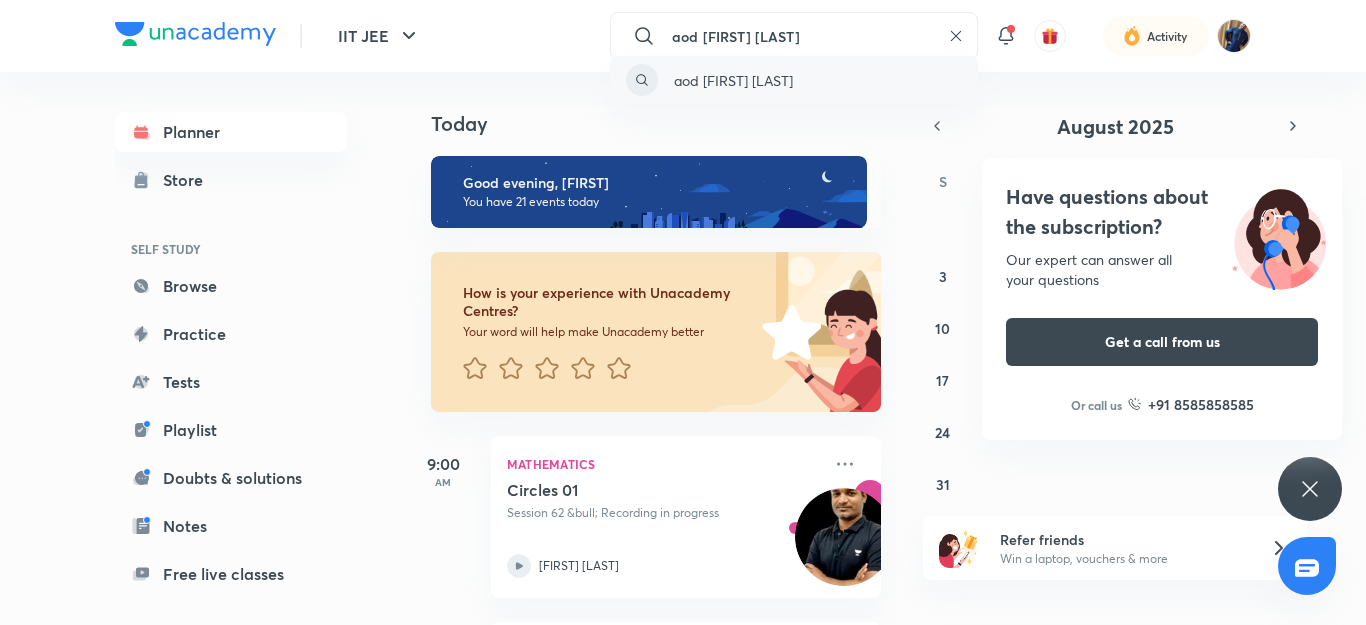 type on "aod [FIRST] [LAST]" 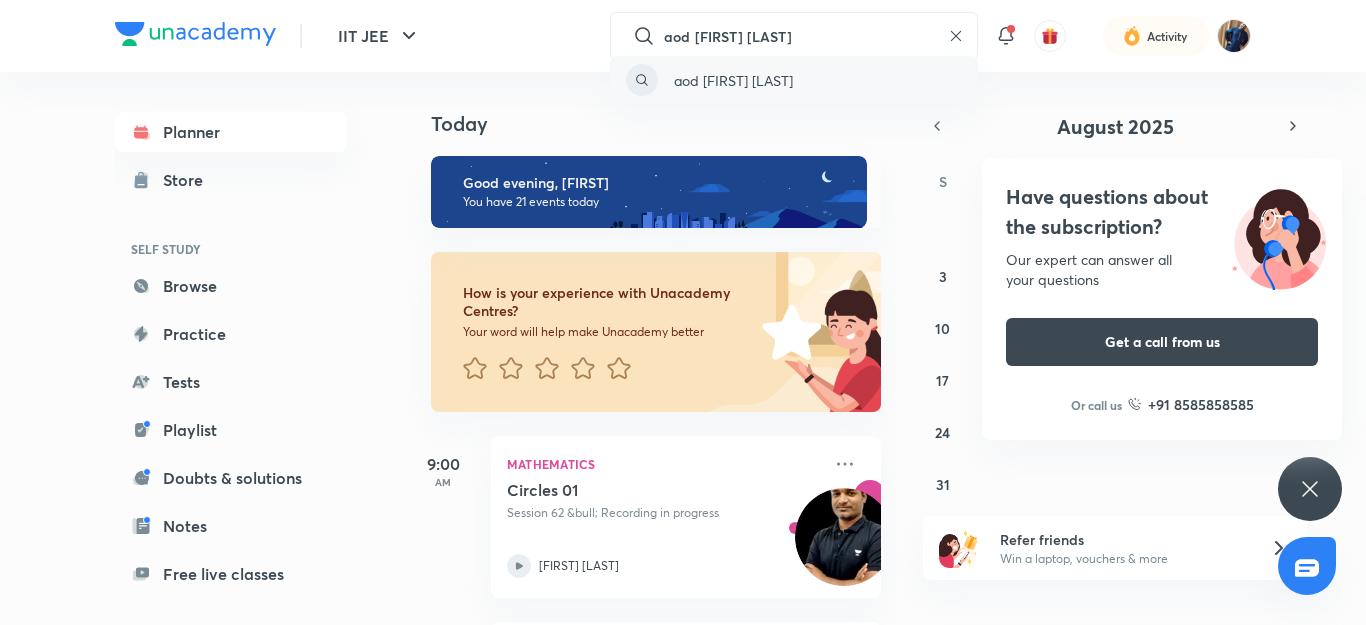 click on "aod [FIRST] [LAST]" at bounding box center (794, 80) 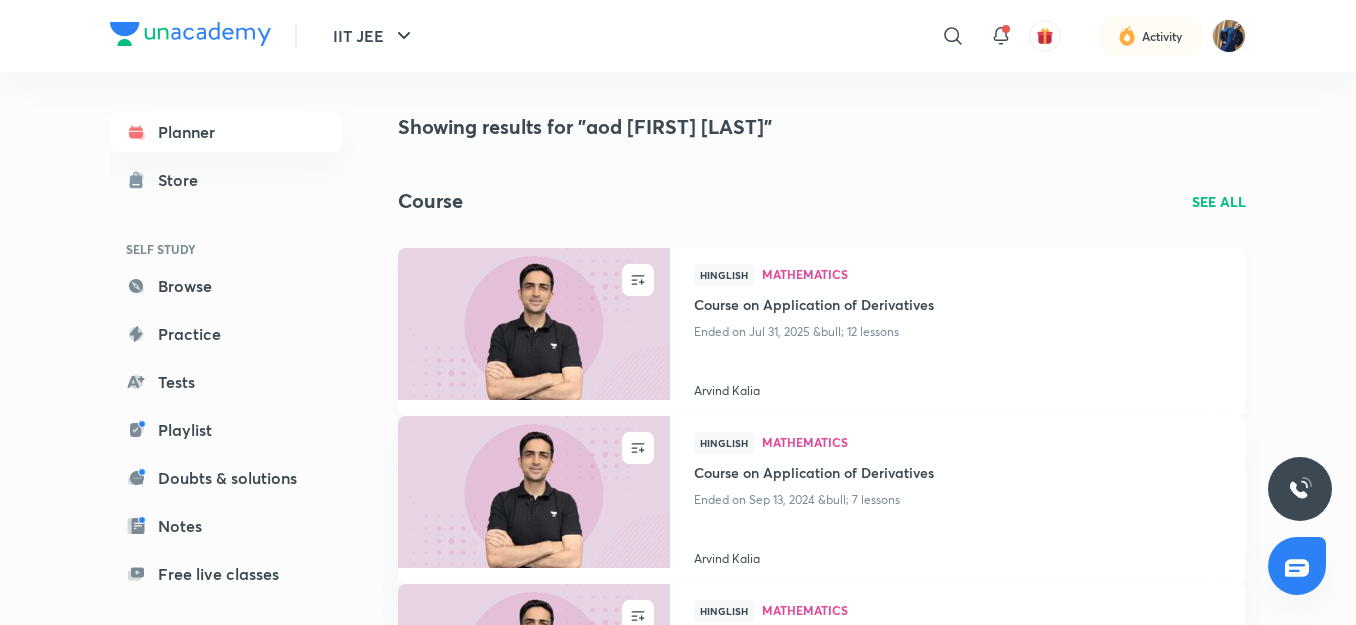 click at bounding box center (533, 323) 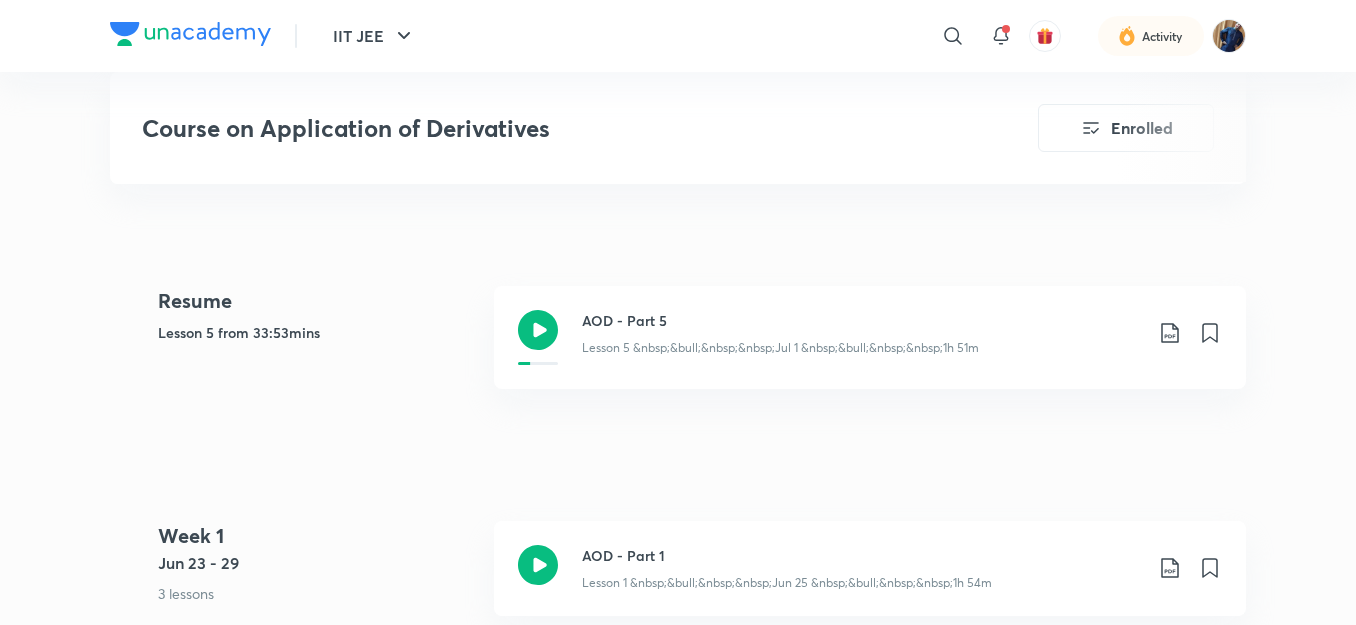 scroll, scrollTop: 870, scrollLeft: 0, axis: vertical 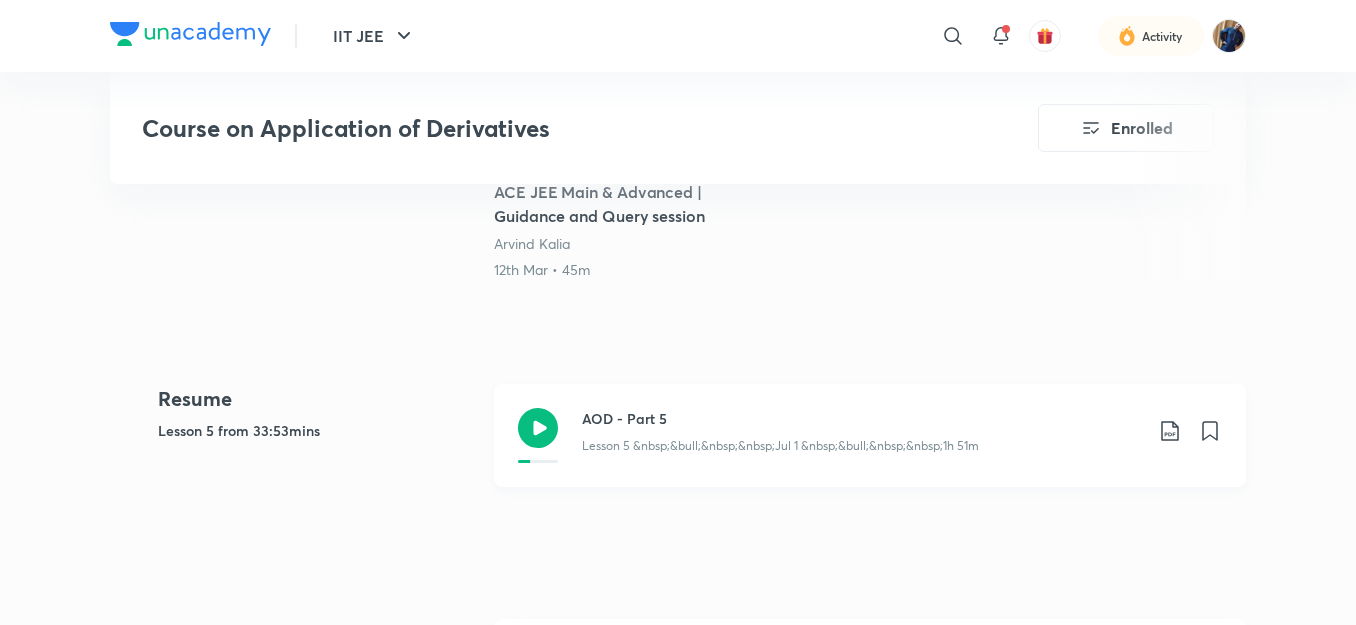 click 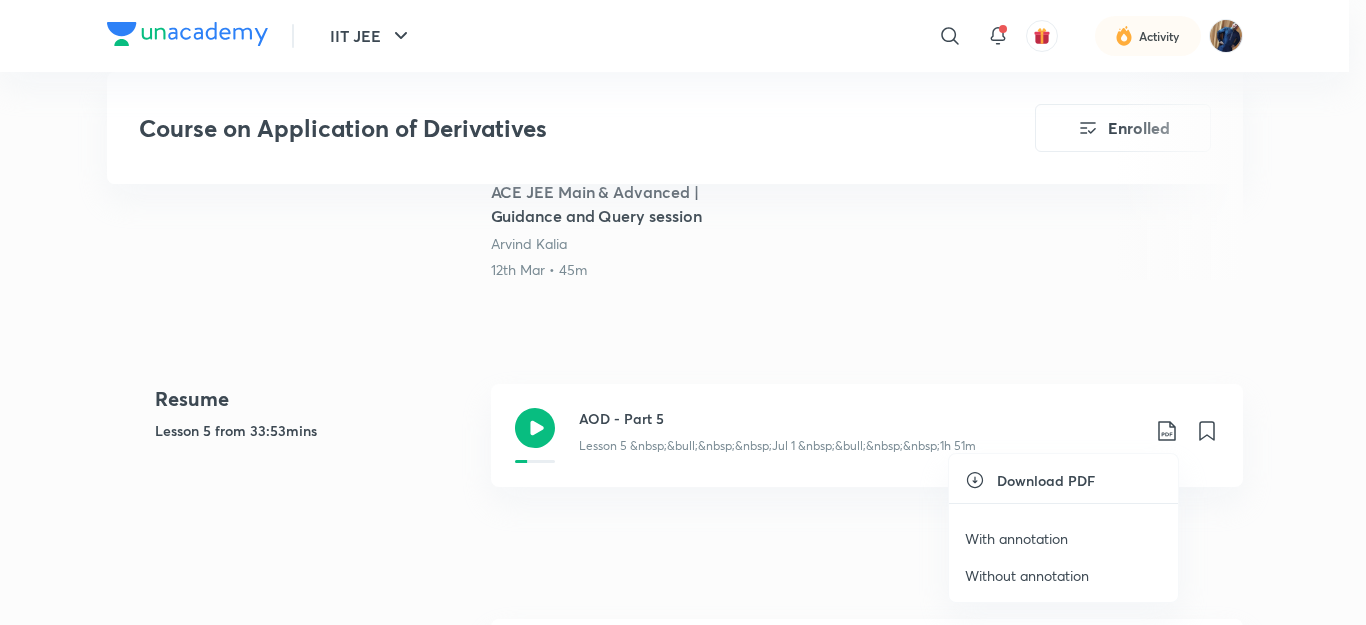 click on "With annotation" at bounding box center [1016, 538] 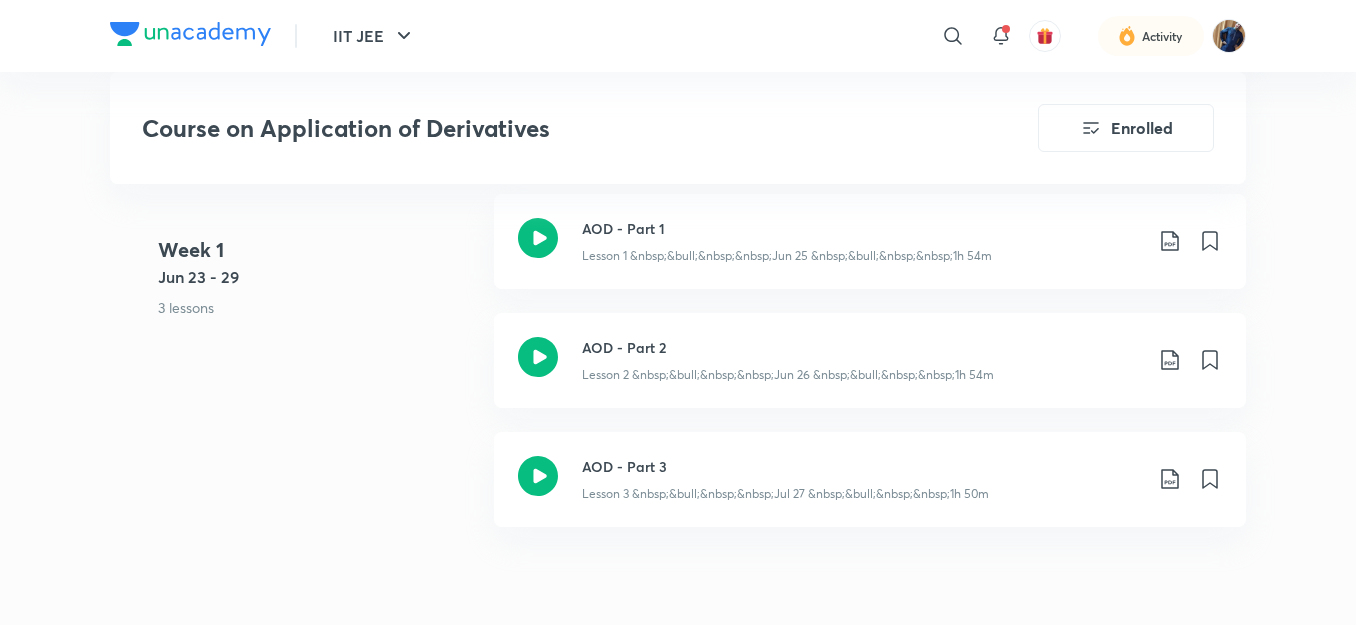 scroll, scrollTop: 1169, scrollLeft: 0, axis: vertical 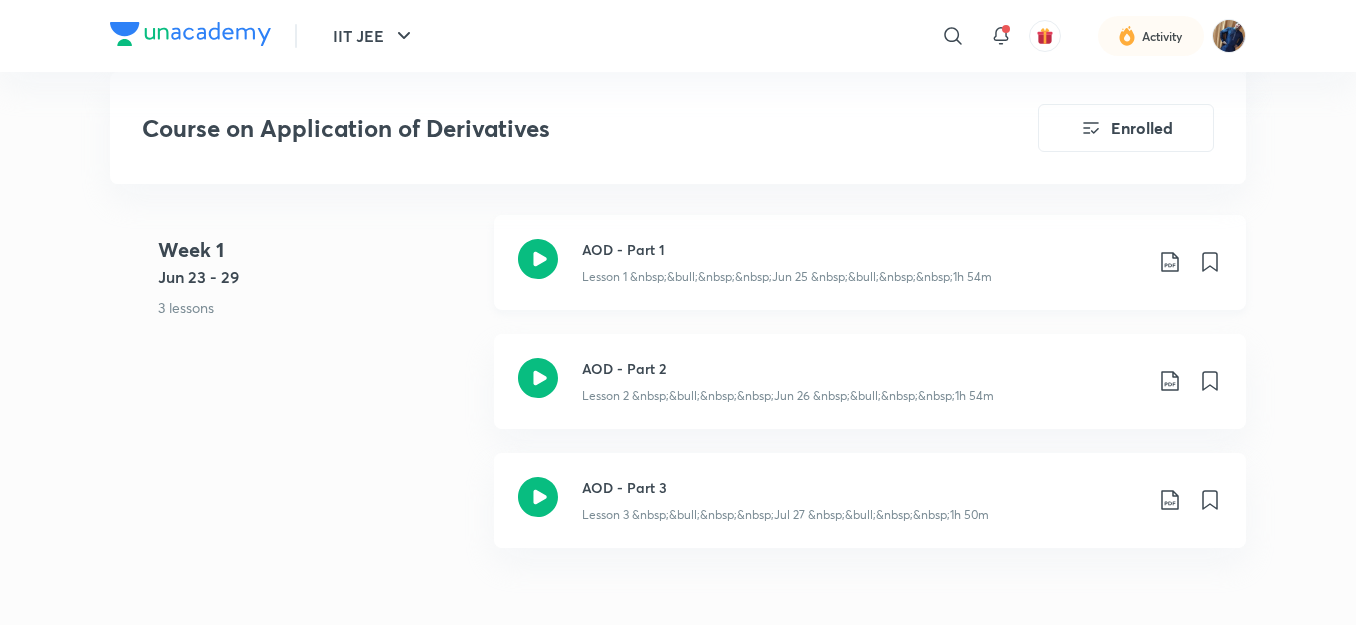 click 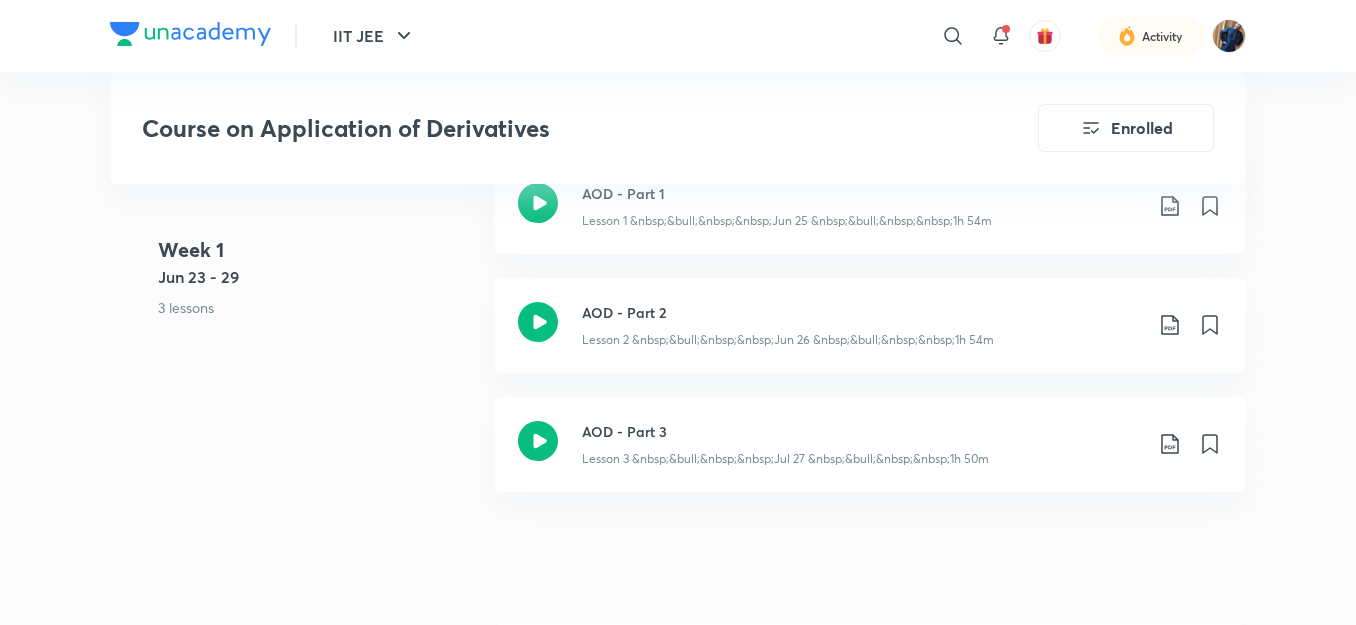 scroll, scrollTop: 1232, scrollLeft: 0, axis: vertical 